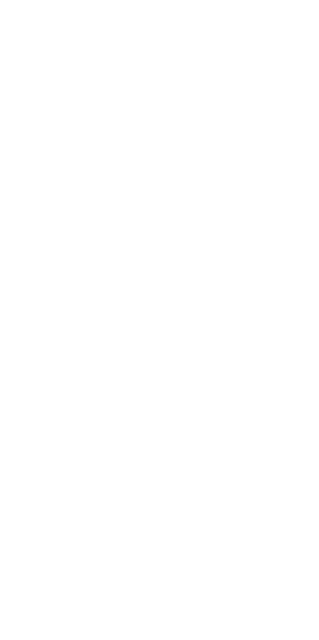 scroll, scrollTop: 0, scrollLeft: 0, axis: both 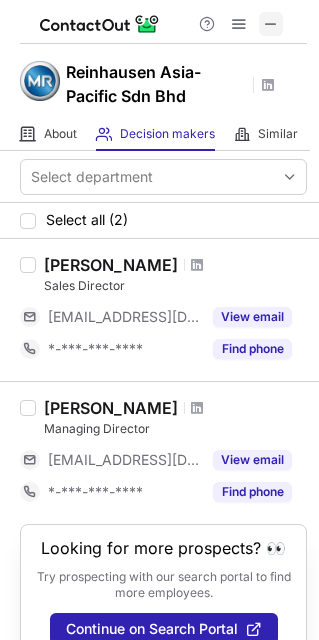 click at bounding box center (271, 24) 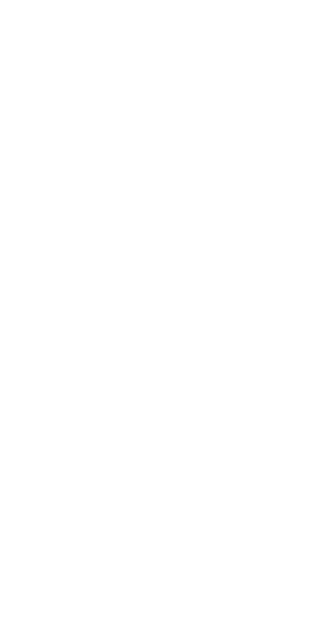 scroll, scrollTop: 0, scrollLeft: 0, axis: both 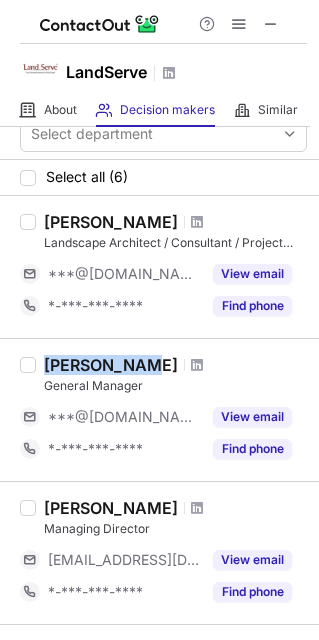 drag, startPoint x: 138, startPoint y: 357, endPoint x: 39, endPoint y: 360, distance: 99.04544 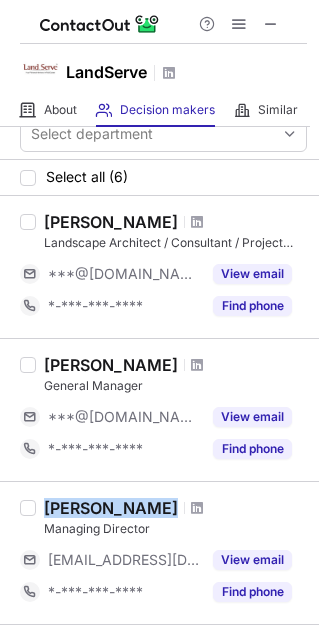drag, startPoint x: 130, startPoint y: 509, endPoint x: 49, endPoint y: 514, distance: 81.154175 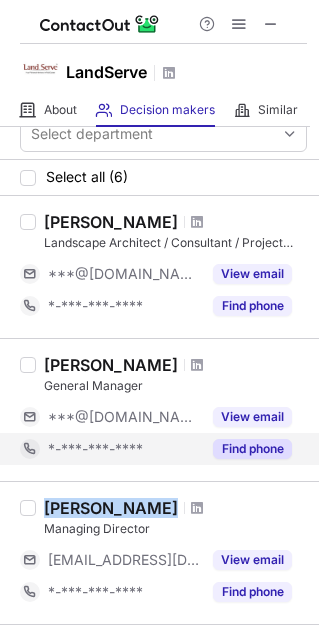 copy on "Hoaw Chen" 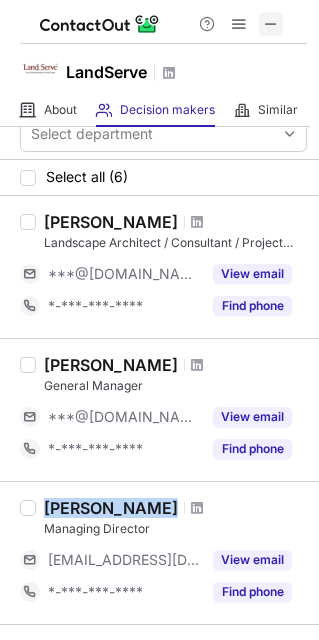 click at bounding box center [271, 24] 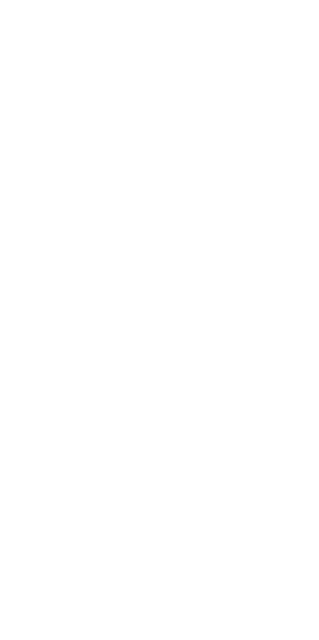 scroll, scrollTop: 0, scrollLeft: 0, axis: both 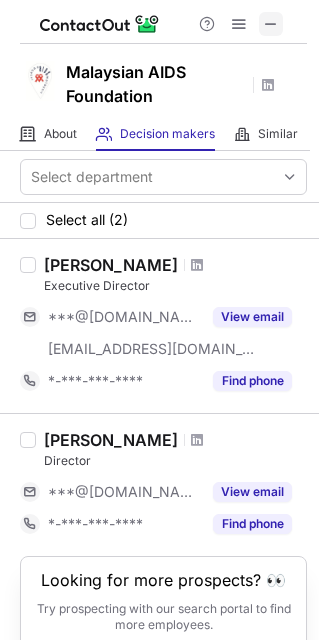 click at bounding box center (271, 24) 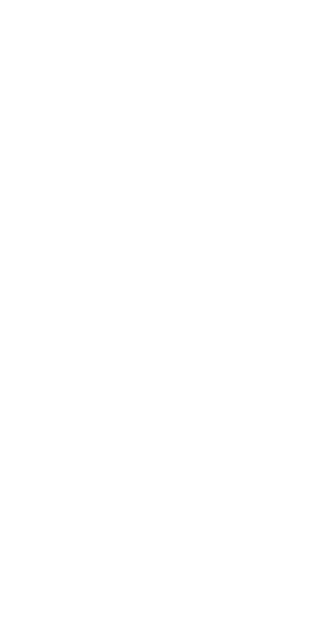 scroll, scrollTop: 0, scrollLeft: 0, axis: both 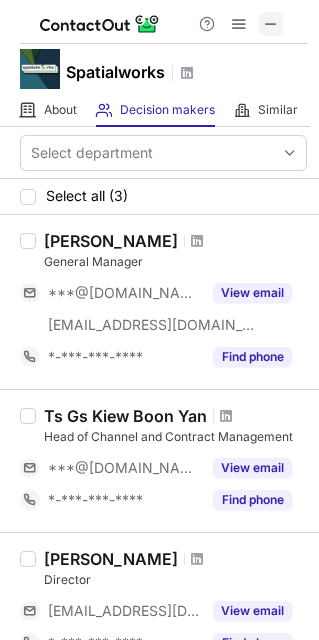 click at bounding box center [271, 24] 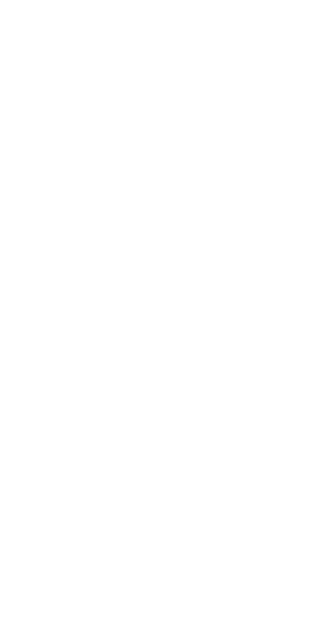 scroll, scrollTop: 0, scrollLeft: 0, axis: both 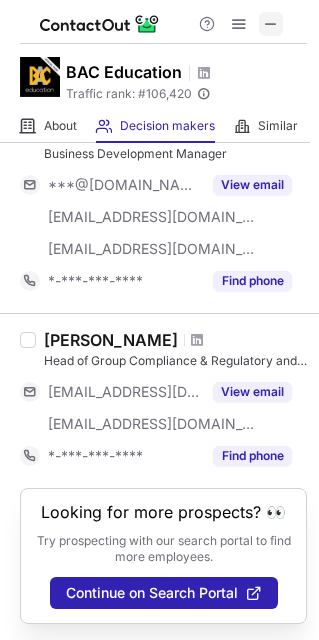 click at bounding box center (271, 24) 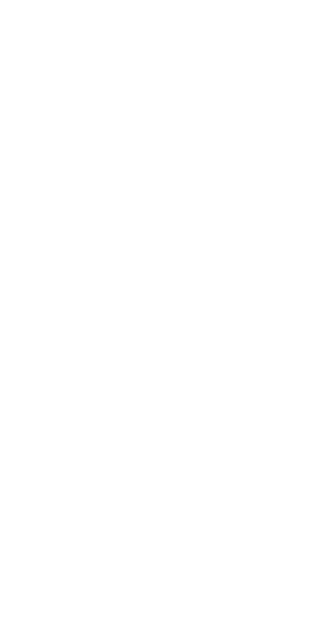 scroll, scrollTop: 0, scrollLeft: 0, axis: both 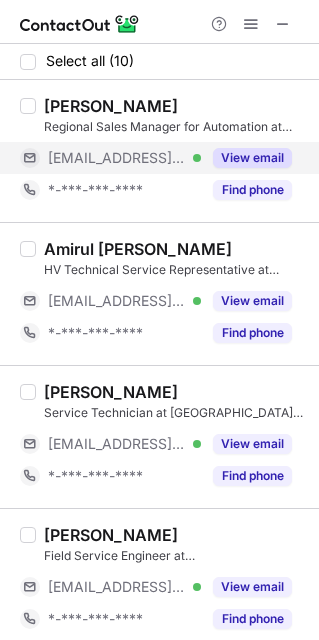 click on "View email" at bounding box center (252, 158) 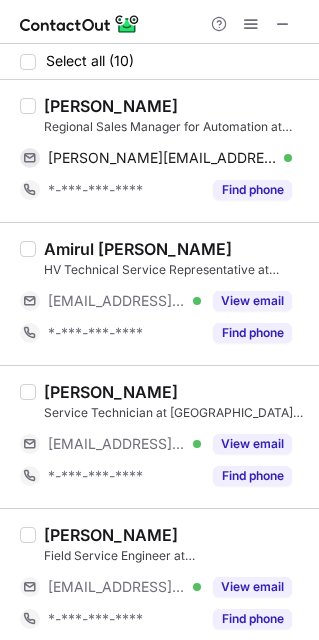 click on "Chong Soon Peng" at bounding box center (111, 106) 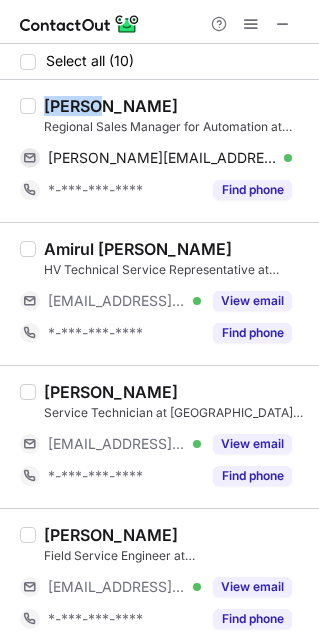 click on "Chong Soon Peng" at bounding box center [111, 106] 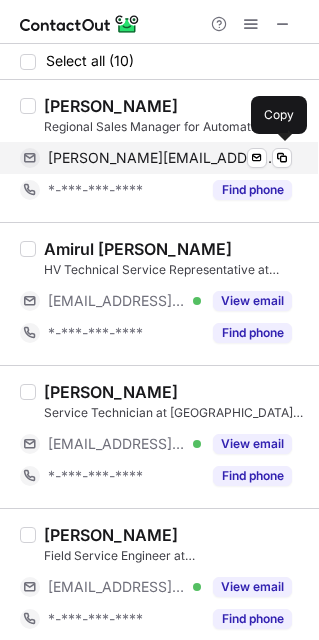 drag, startPoint x: 147, startPoint y: 164, endPoint x: 195, endPoint y: 155, distance: 48.83646 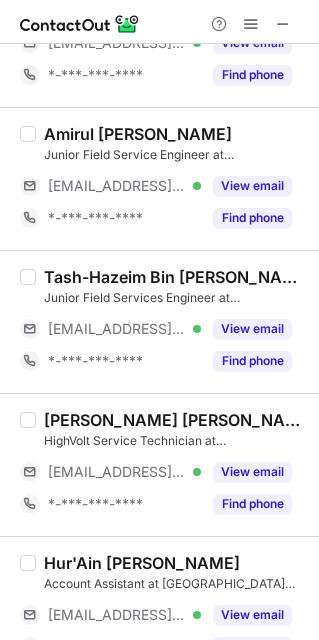 scroll, scrollTop: 936, scrollLeft: 0, axis: vertical 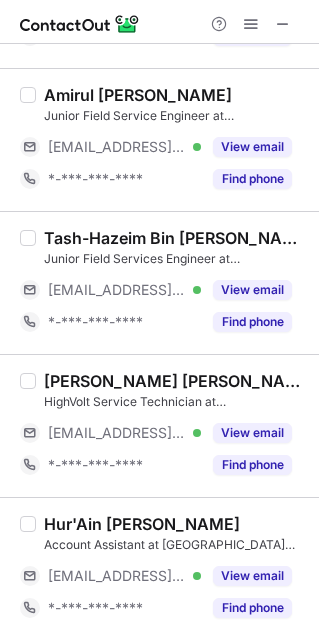 click on "View email" at bounding box center [252, 576] 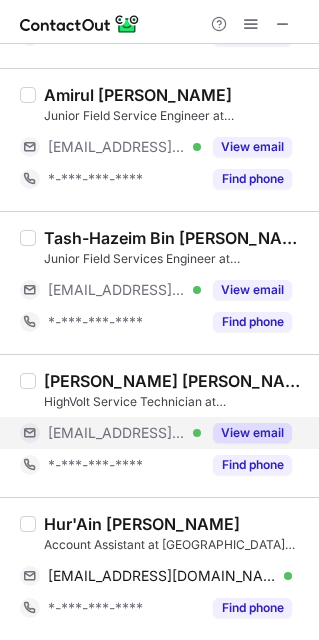click on "View email" at bounding box center (252, 433) 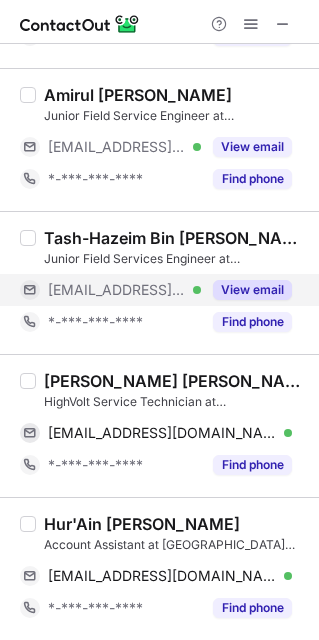 click on "View email" at bounding box center [252, 290] 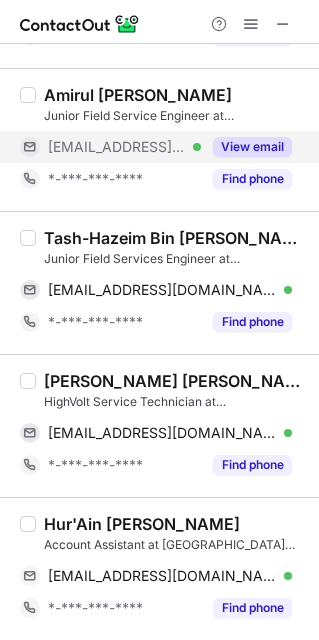 click on "View email" at bounding box center [252, 147] 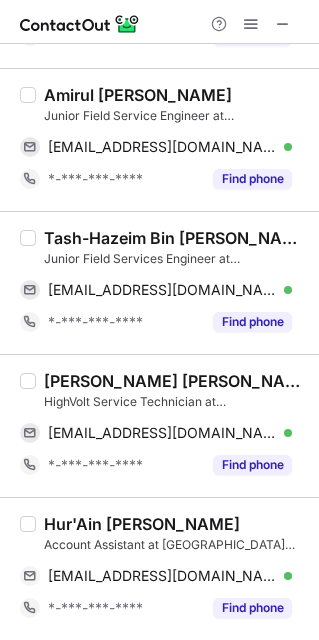click on "Hur'Ain Omar" at bounding box center (142, 524) 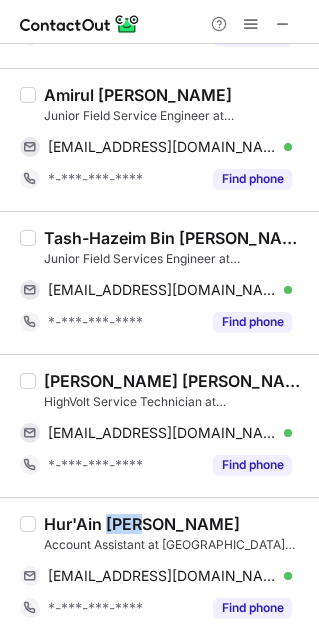 click on "Hur'Ain Omar" at bounding box center (142, 524) 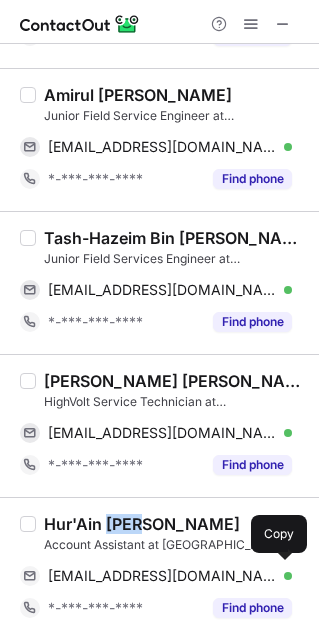drag, startPoint x: 171, startPoint y: 579, endPoint x: 306, endPoint y: 363, distance: 254.71748 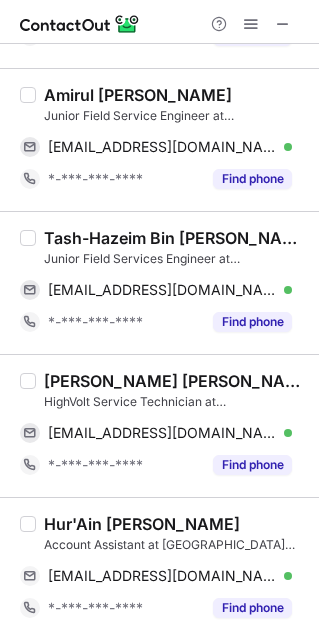 click on "Mohamad Izat Aswad Md Zain" at bounding box center (175, 381) 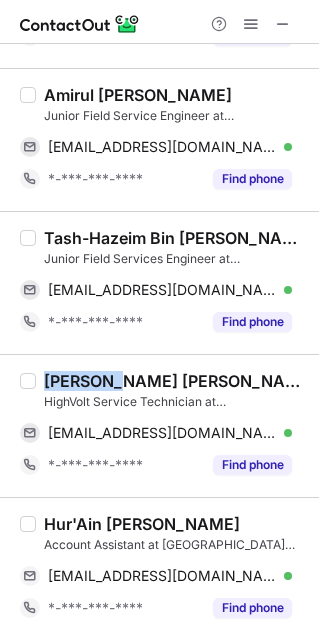click on "Mohamad Izat Aswad Md Zain" at bounding box center (175, 381) 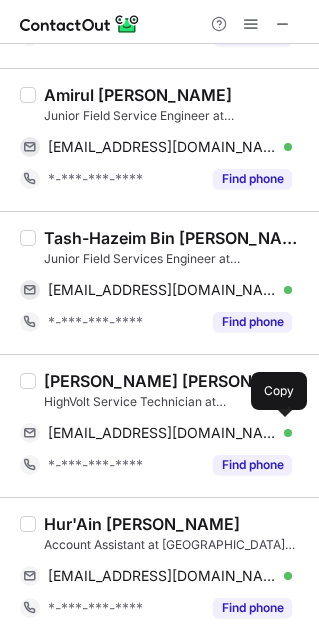drag, startPoint x: 169, startPoint y: 426, endPoint x: 241, endPoint y: 374, distance: 88.814415 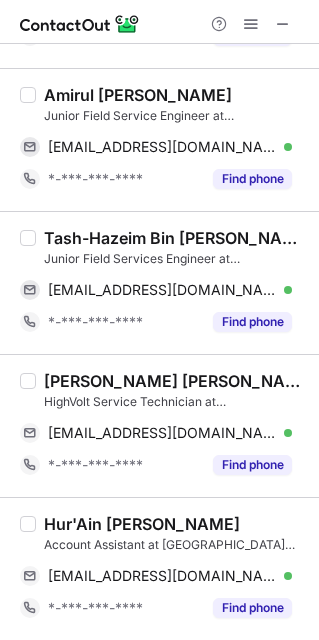 click on "Tash-Hazeim Bin Shamshul Baharin" at bounding box center (175, 238) 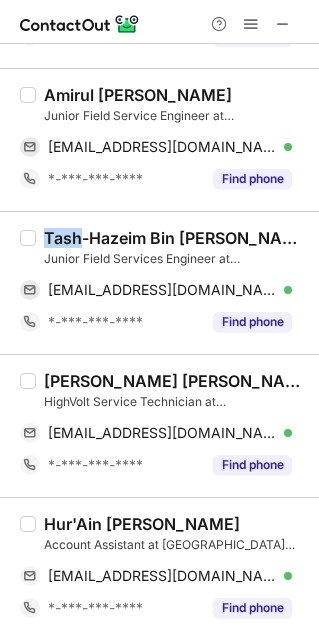 click on "Tash-Hazeim Bin Shamshul Baharin" at bounding box center (175, 238) 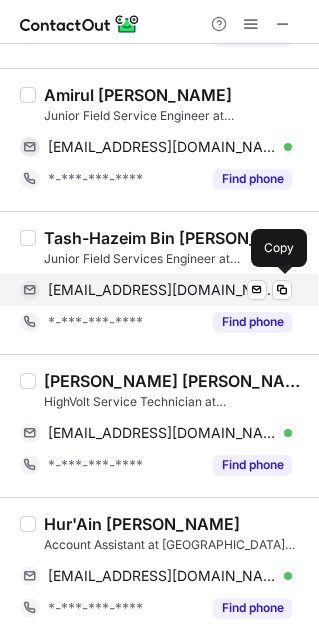 click on "t.baharin@reinhausen.com" at bounding box center [162, 290] 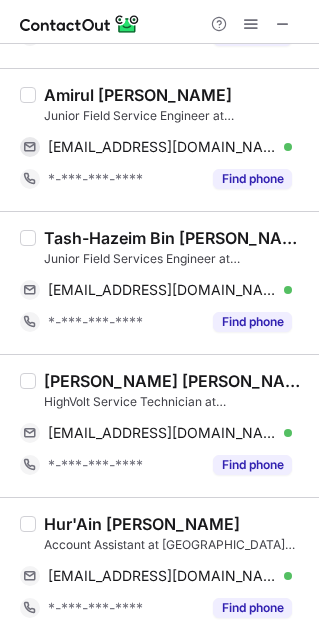 click on "Amirul Syafiq Suzainie" at bounding box center [138, 95] 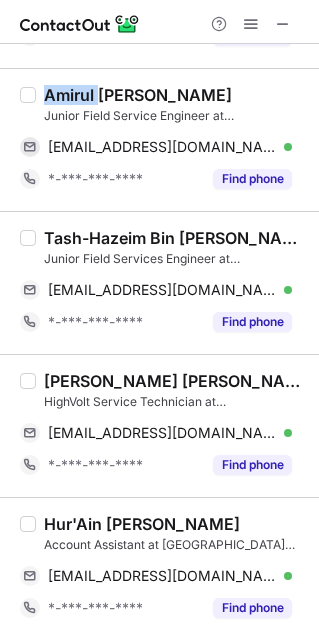 click on "Amirul Syafiq Suzainie" at bounding box center [138, 95] 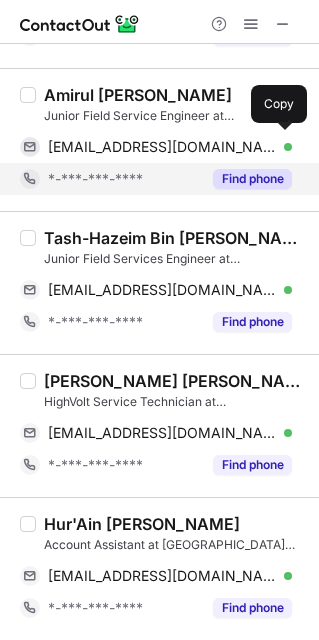 drag, startPoint x: 130, startPoint y: 146, endPoint x: 237, endPoint y: 183, distance: 113.216606 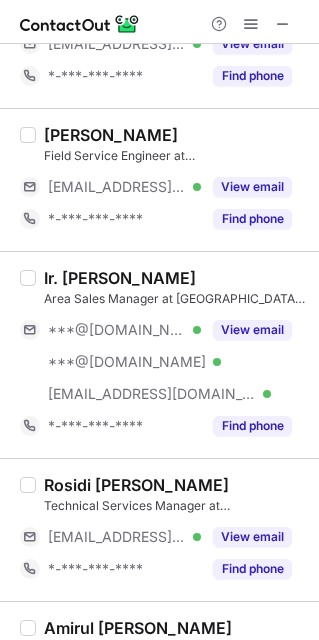 scroll, scrollTop: 366, scrollLeft: 0, axis: vertical 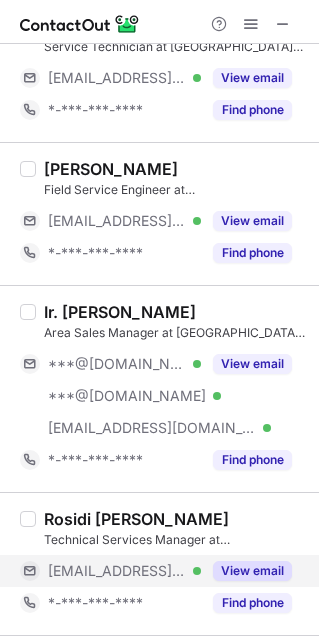 click on "View email" at bounding box center [252, 571] 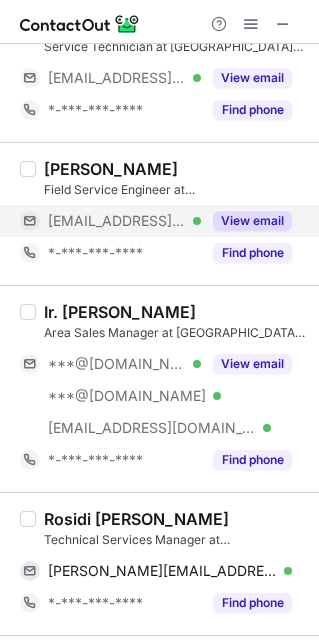click on "View email" at bounding box center [252, 221] 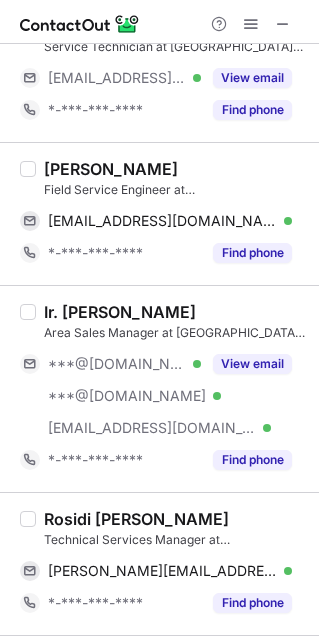 click on "Rosidi Mat Lazim" at bounding box center (136, 519) 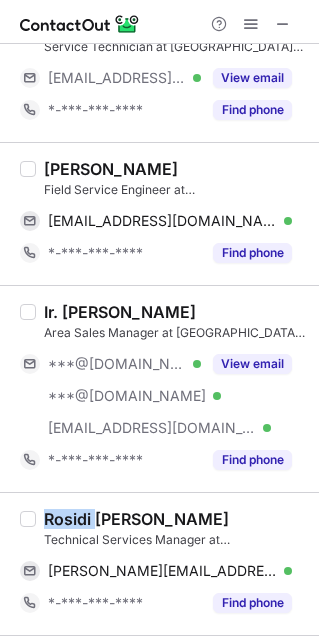 click on "Rosidi Mat Lazim" at bounding box center [136, 519] 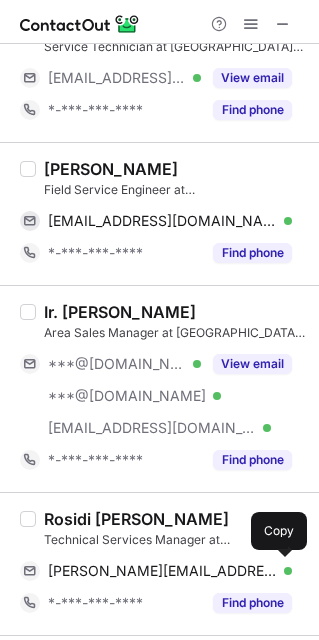 drag, startPoint x: 160, startPoint y: 576, endPoint x: 279, endPoint y: 498, distance: 142.28493 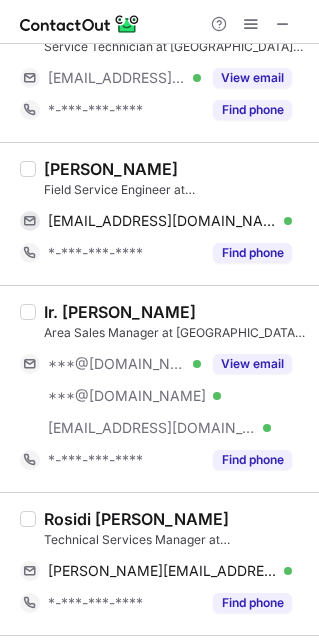 click on "Edwin Toh" at bounding box center [111, 169] 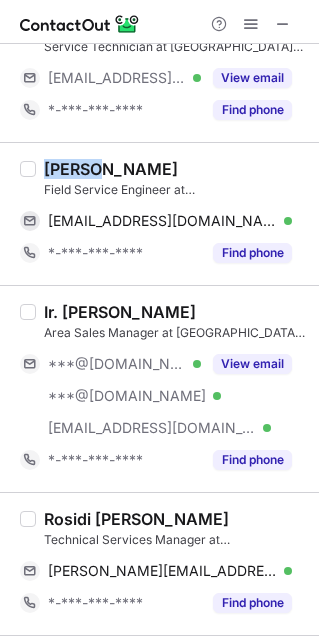 click on "Edwin Toh" at bounding box center [111, 169] 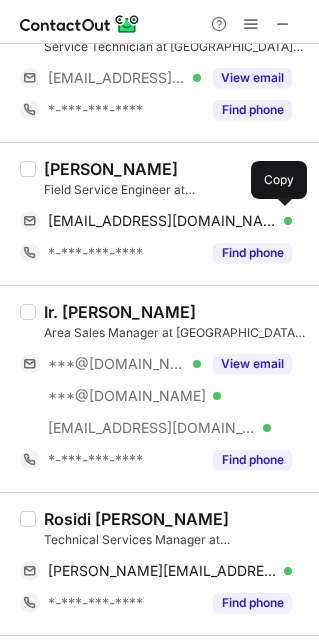 drag, startPoint x: 145, startPoint y: 219, endPoint x: 285, endPoint y: 285, distance: 154.77725 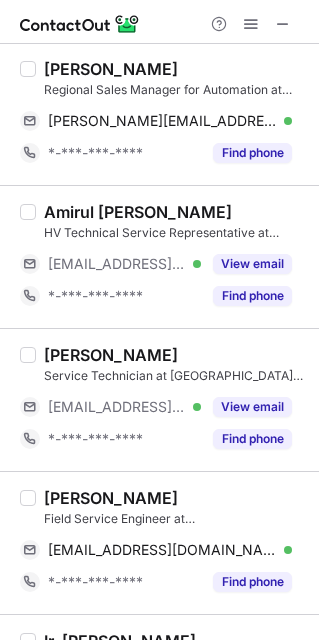 scroll, scrollTop: 7, scrollLeft: 0, axis: vertical 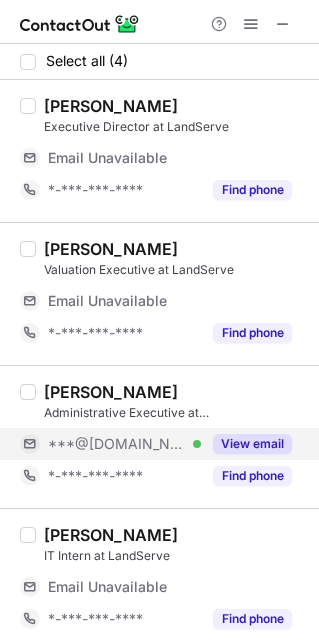 click on "View email" at bounding box center [252, 444] 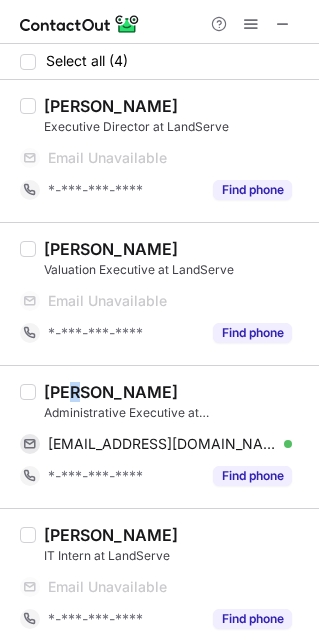 click on "Zahirah Zulkefli" at bounding box center (111, 392) 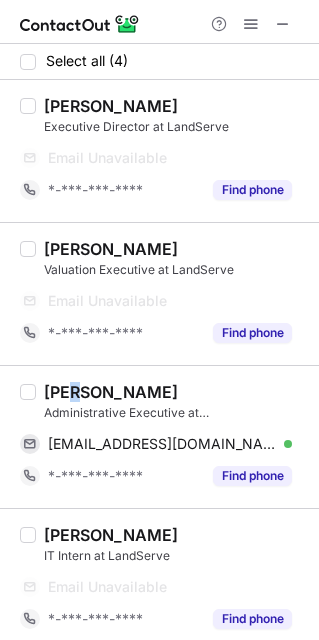 click on "Zahirah Zulkefli" at bounding box center [111, 392] 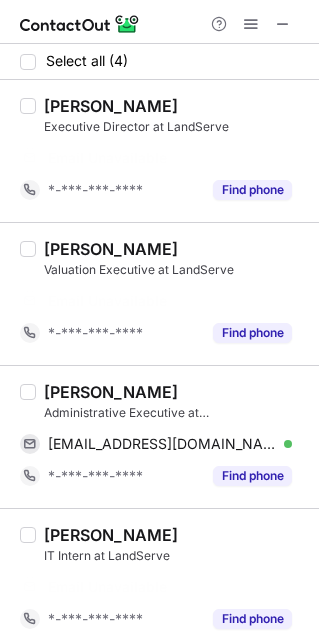 click on "Zahirah Zulkefli Administrative Executive at LandServe zzahirahhz@gmail.com Verified Send email Copy *-***-***-**** Find phone" at bounding box center [171, 437] 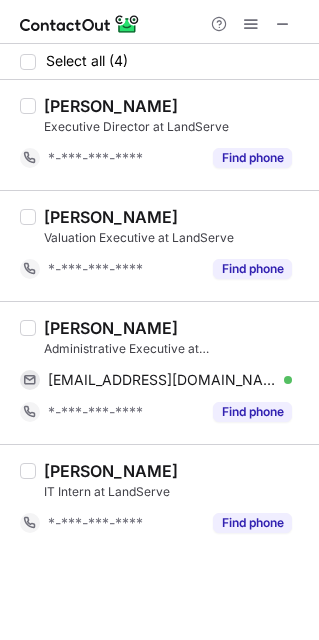 click on "Zahirah Zulkefli" at bounding box center [111, 328] 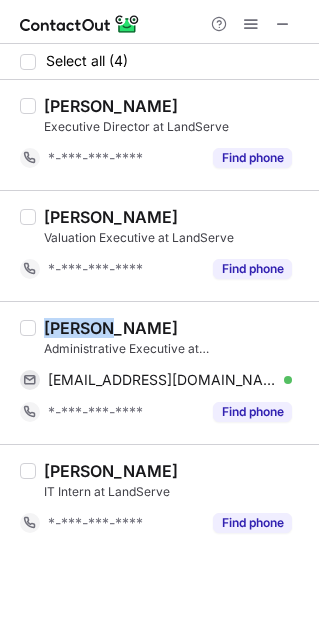 click on "Zahirah Zulkefli" at bounding box center [111, 328] 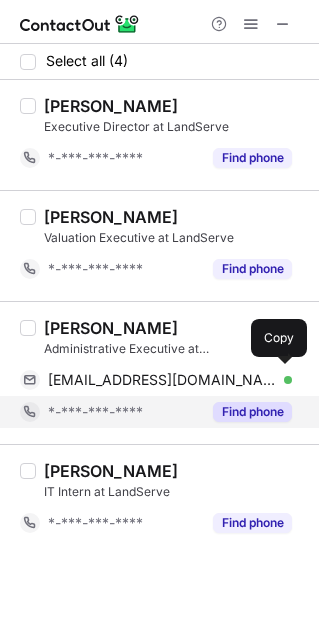 drag, startPoint x: 115, startPoint y: 383, endPoint x: 259, endPoint y: 425, distance: 150 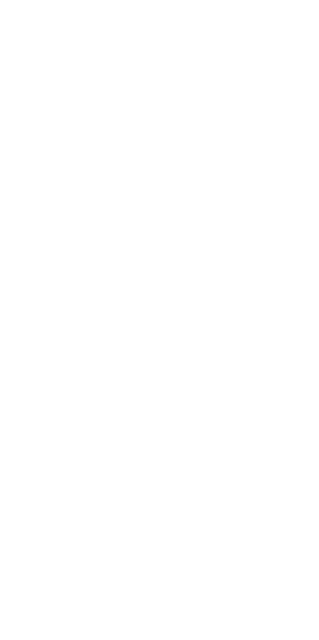 scroll, scrollTop: 0, scrollLeft: 0, axis: both 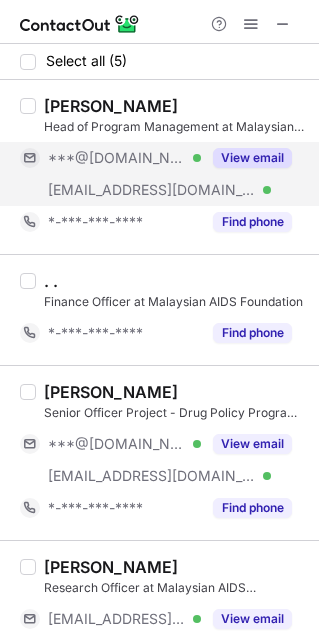 click on "View email" at bounding box center [252, 158] 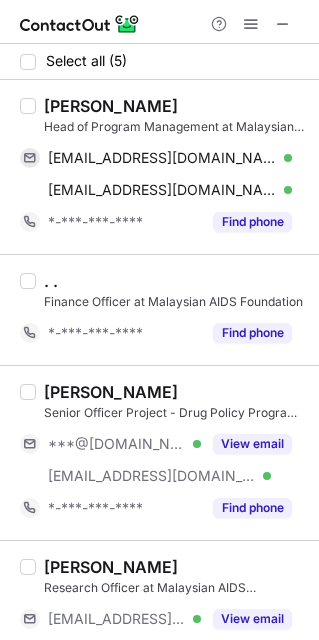 drag, startPoint x: 256, startPoint y: 446, endPoint x: 307, endPoint y: 423, distance: 55.946404 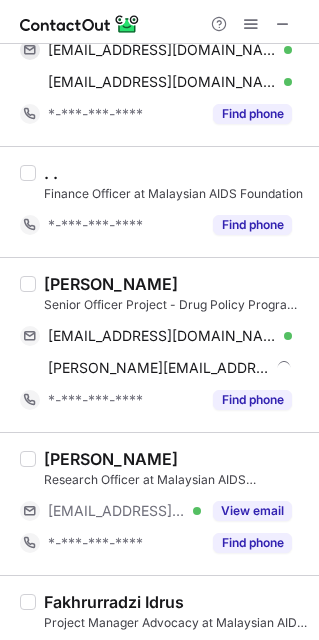 scroll, scrollTop: 154, scrollLeft: 0, axis: vertical 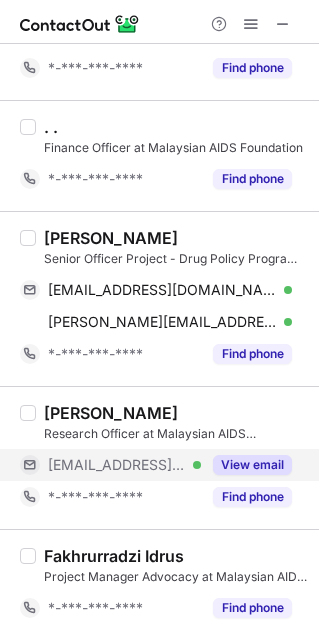 click on "View email" at bounding box center [252, 465] 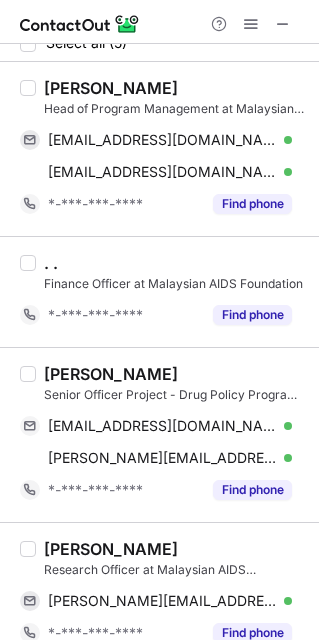 scroll, scrollTop: 0, scrollLeft: 0, axis: both 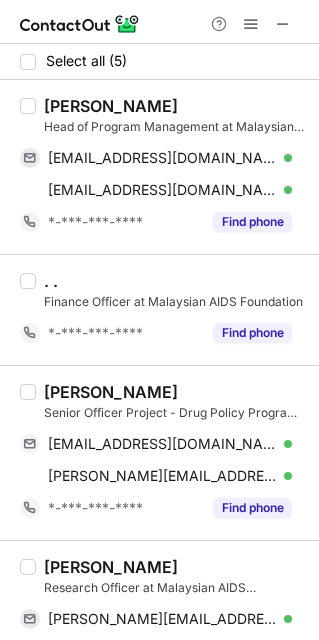 click on "Yusralhakim Yusoff" at bounding box center [111, 106] 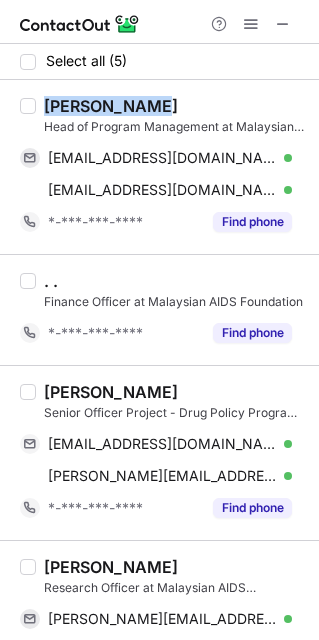 click on "Yusralhakim Yusoff" at bounding box center (111, 106) 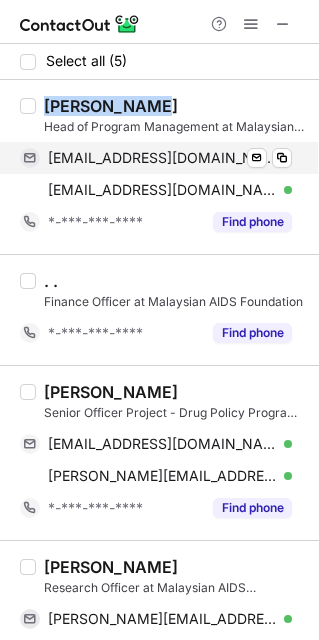 copy on "Yusralhakim" 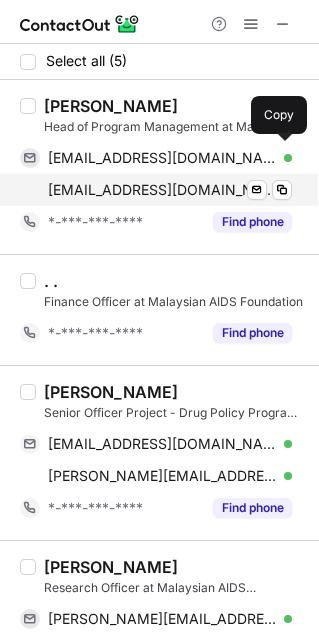 drag, startPoint x: 192, startPoint y: 155, endPoint x: 220, endPoint y: 186, distance: 41.773197 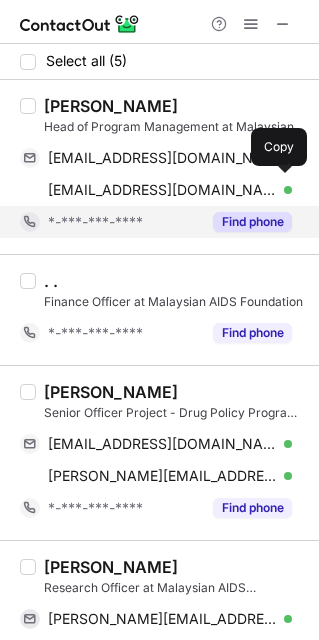 drag, startPoint x: 141, startPoint y: 194, endPoint x: 234, endPoint y: 230, distance: 99.724625 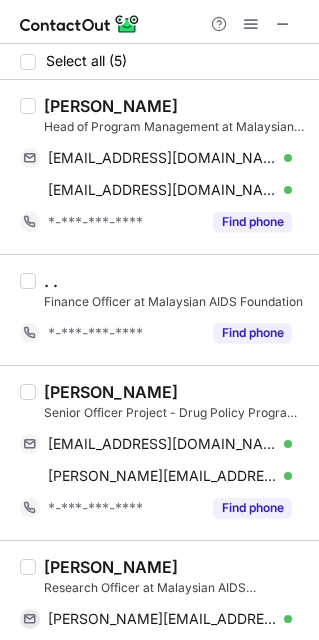 click on "Nadia Zakaria" at bounding box center [111, 392] 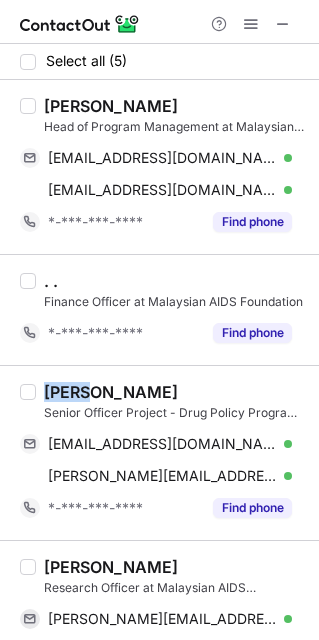 click on "Nadia Zakaria" at bounding box center (111, 392) 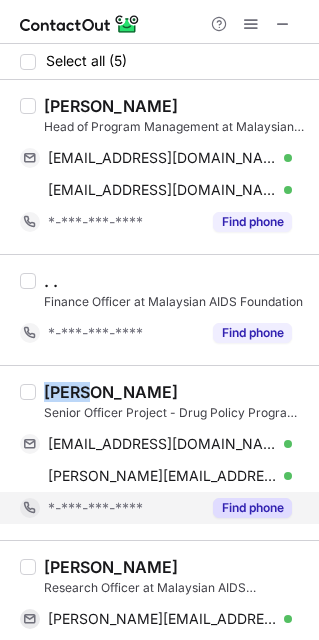copy on "Nadia" 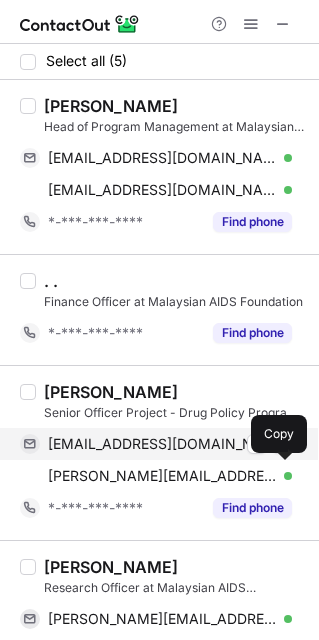 drag, startPoint x: 151, startPoint y: 439, endPoint x: 174, endPoint y: 443, distance: 23.345236 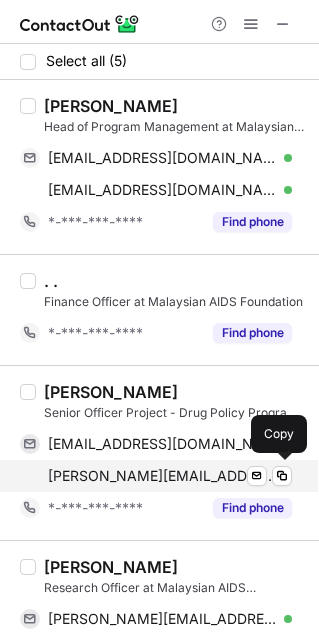click on "nadia@maf.org.my" at bounding box center (162, 476) 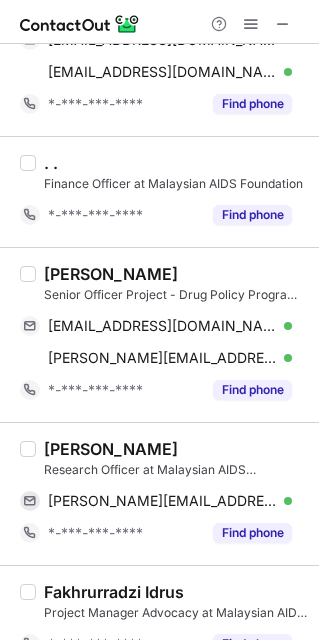 scroll, scrollTop: 154, scrollLeft: 0, axis: vertical 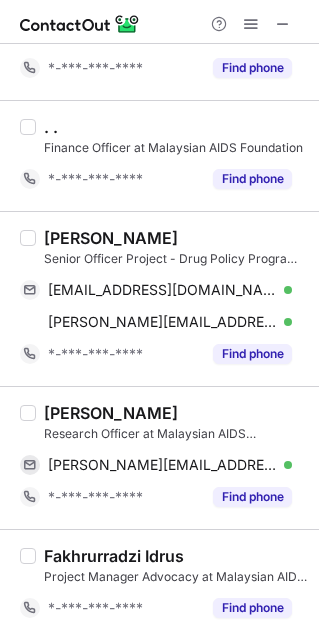 click on "Safia Alia" at bounding box center [111, 413] 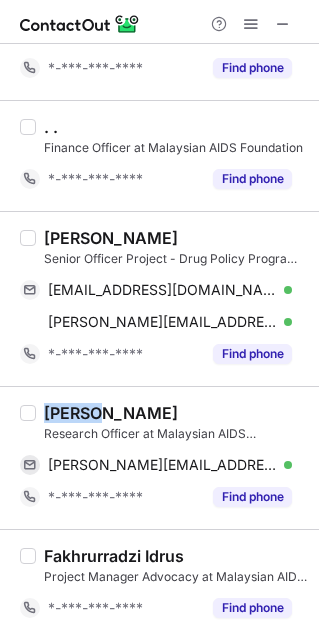 click on "Safia Alia" at bounding box center (111, 413) 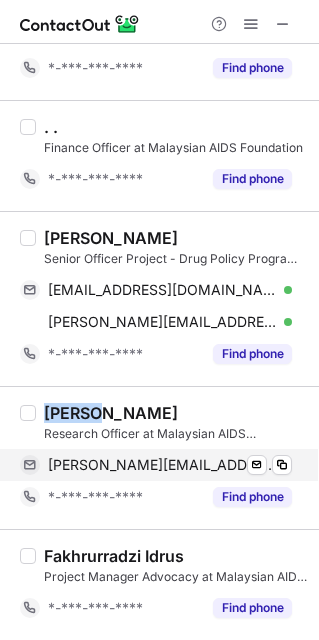 copy on "Safia" 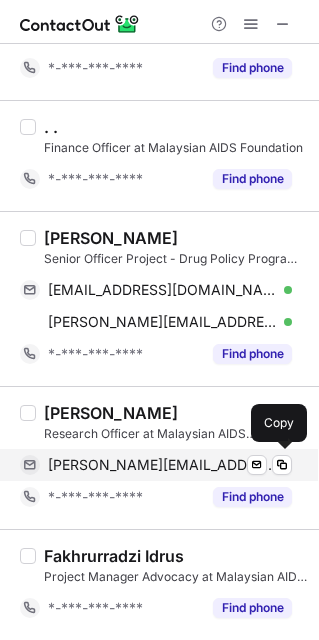click on "safia@maf.org.my" at bounding box center (162, 465) 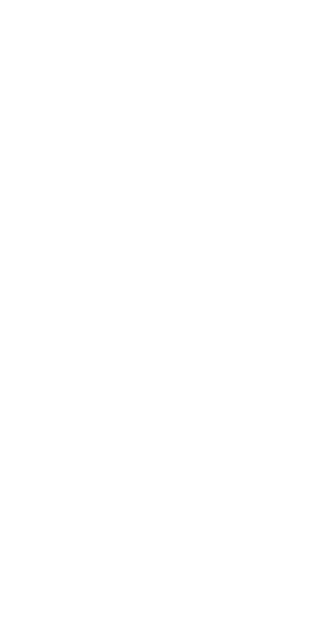 scroll, scrollTop: 0, scrollLeft: 0, axis: both 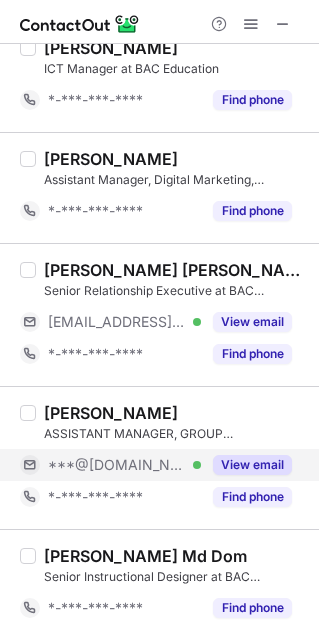 click on "View email" at bounding box center [252, 465] 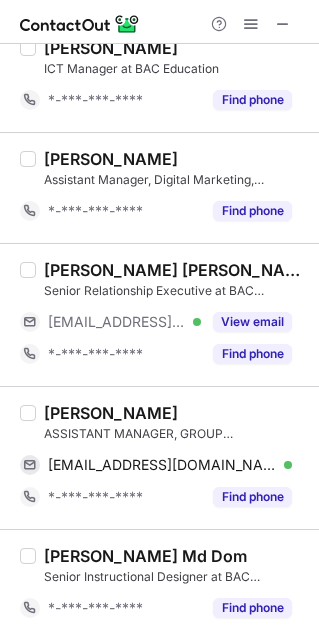 click on "[PERSON_NAME]" at bounding box center [111, 413] 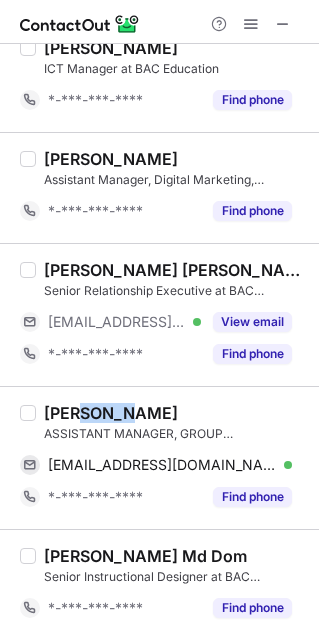 click on "[PERSON_NAME]" at bounding box center (111, 413) 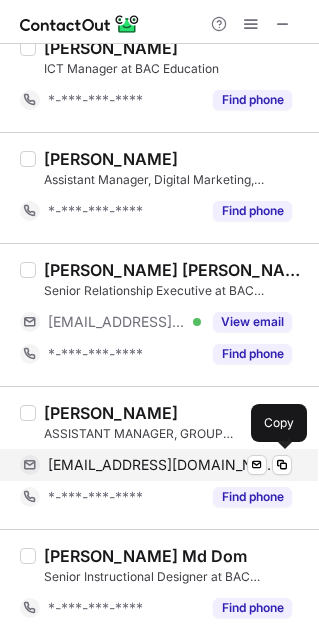 click on "[EMAIL_ADDRESS][DOMAIN_NAME]" at bounding box center (162, 465) 